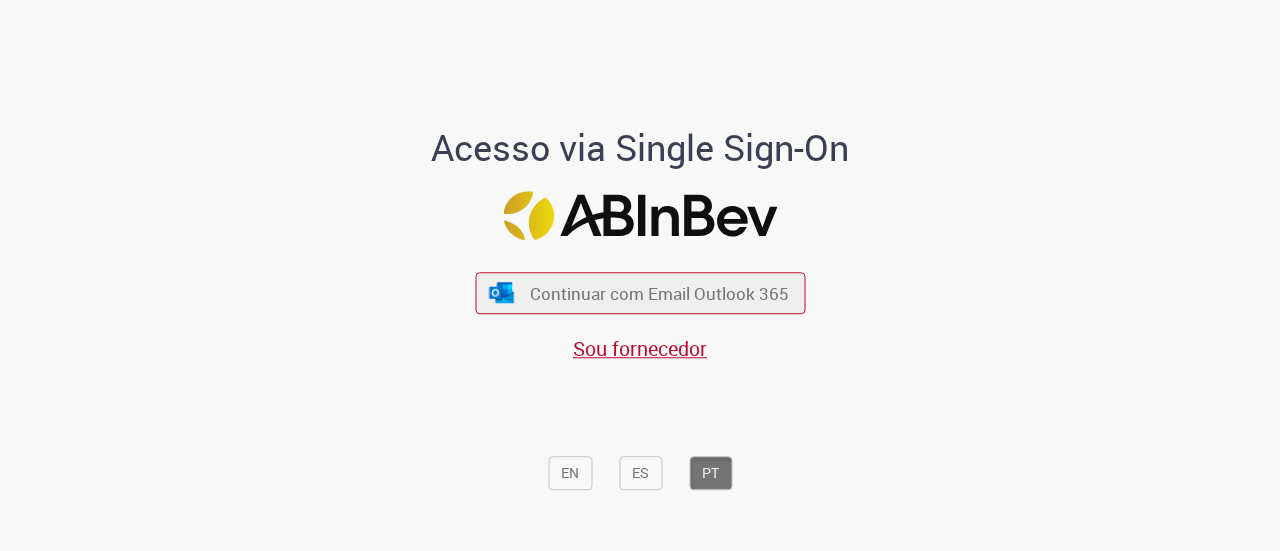scroll, scrollTop: 0, scrollLeft: 0, axis: both 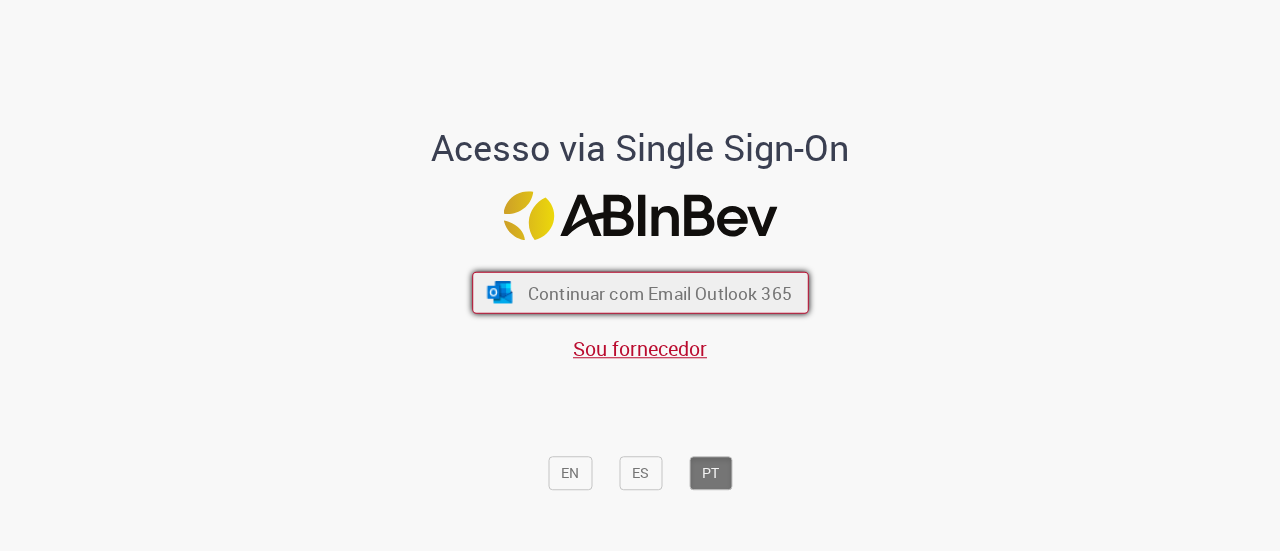 click on "Continuar com Email Outlook 365" at bounding box center (659, 292) 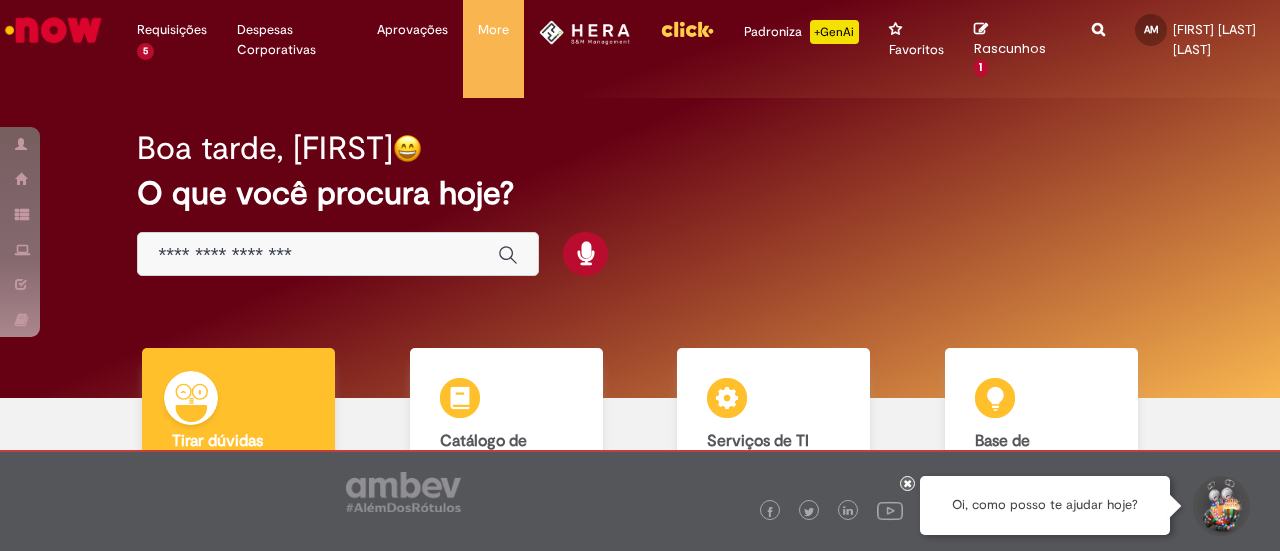 scroll, scrollTop: 0, scrollLeft: 0, axis: both 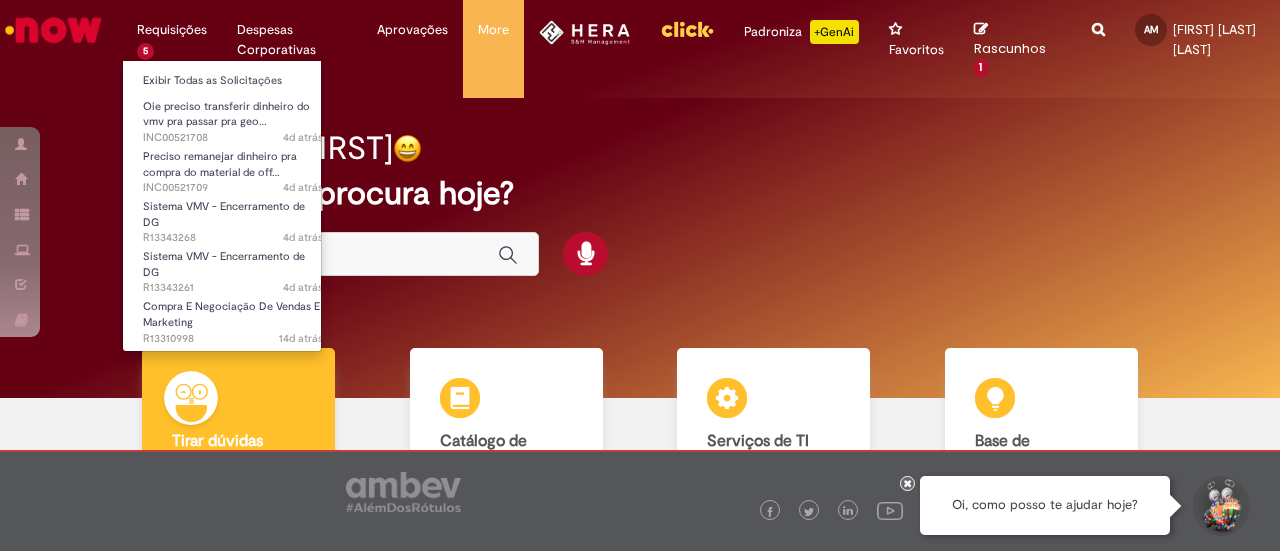 click on "Requisições   5
Exibir Todas as Solicitações
Oie preciso transferir dinheiro do vmv pra passar pra geo…
4d atrás 4 dias atrás  INC00521708
Preciso remanejar dinheiro pra compra do material de off…
4d atrás 4 dias atrás  INC00521709
Sistema VMV - Encerramento de DG
4d atrás 4 dias atrás  R13343268
Sistema VMV - Encerramento de DG
4d atrás 4 dias atrás  R13343261
Compra E Negociação De Vendas E Marketing
14d atrás 14 dias atrás  R13310998" at bounding box center [172, 30] 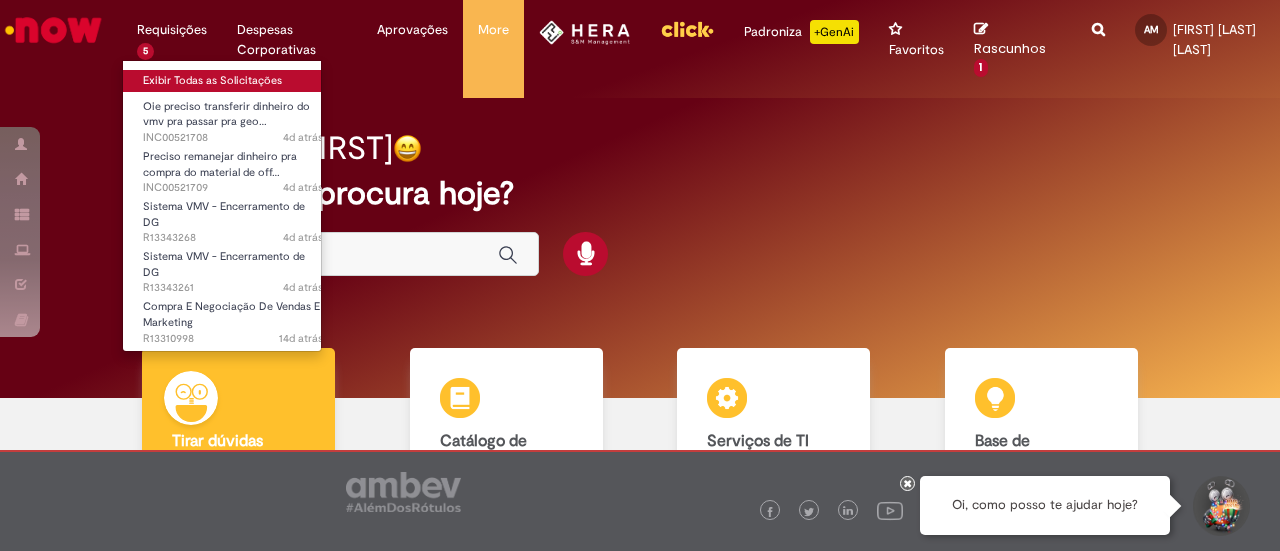 click on "Exibir Todas as Solicitações" at bounding box center [233, 81] 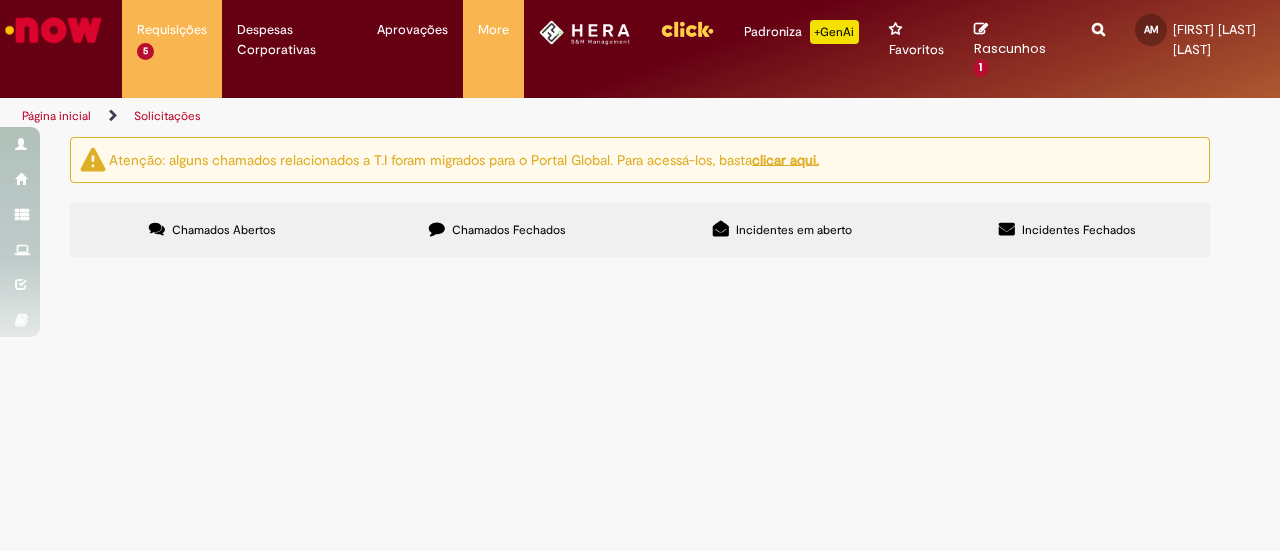 click on "Chamados Fechados" at bounding box center (509, 230) 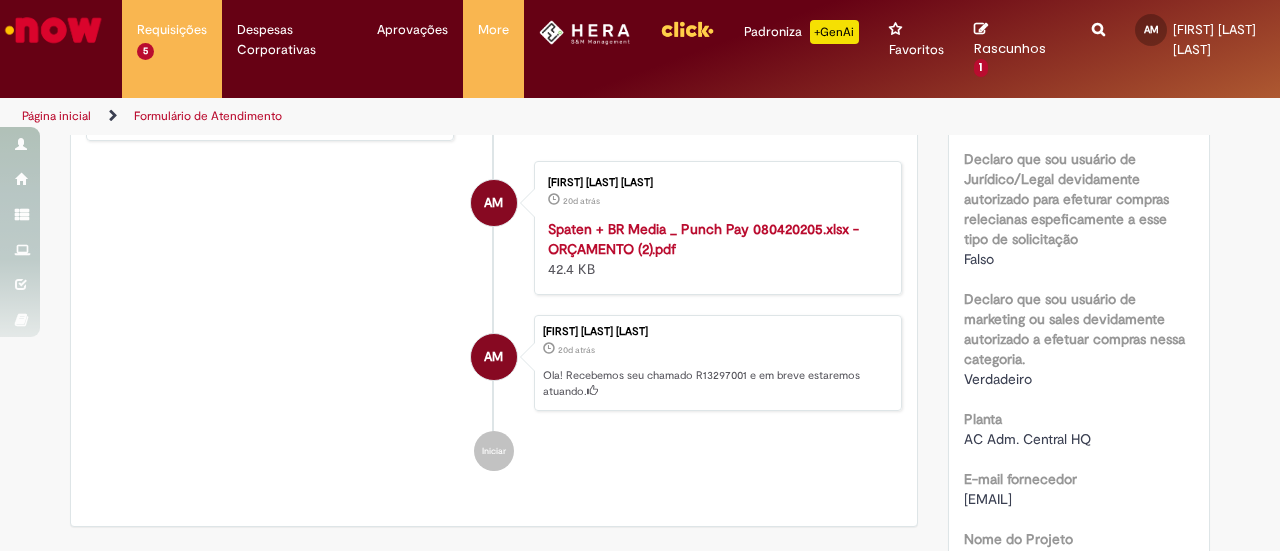 scroll, scrollTop: 1276, scrollLeft: 0, axis: vertical 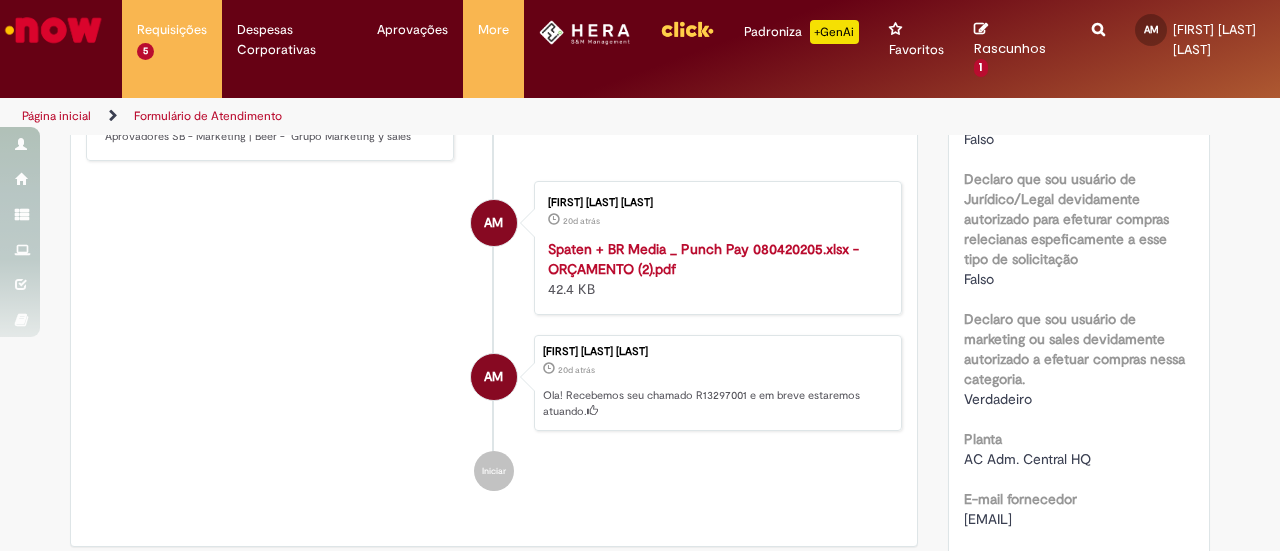 click on "Spaten + BR Media _ Punch Pay 080420205.xlsx - ORÇAMENTO (2).pdf" at bounding box center [703, 259] 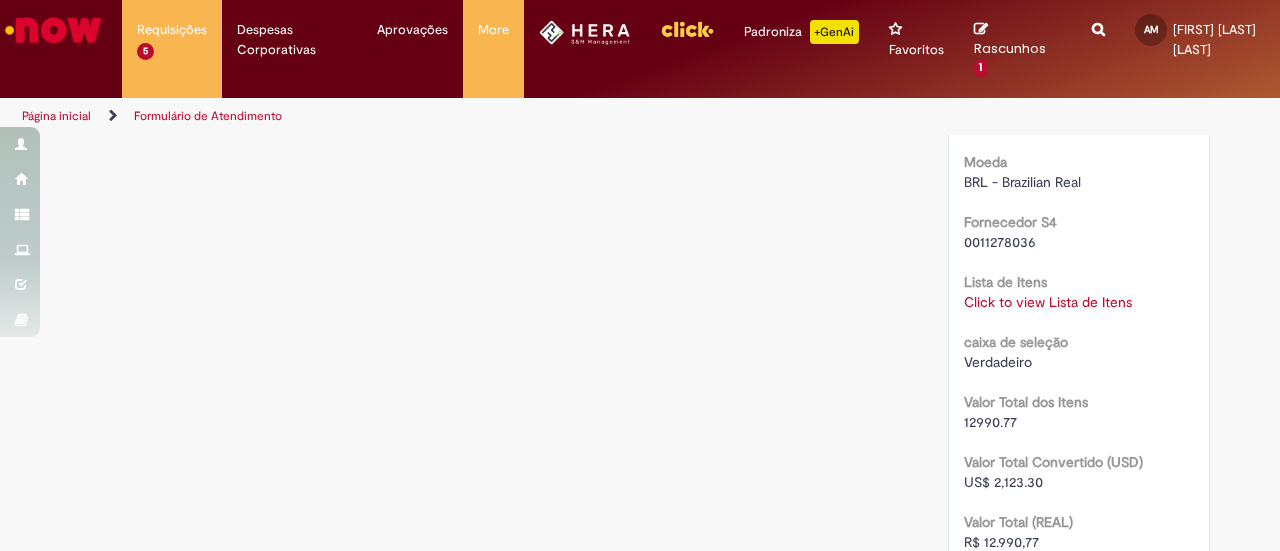 scroll, scrollTop: 2112, scrollLeft: 0, axis: vertical 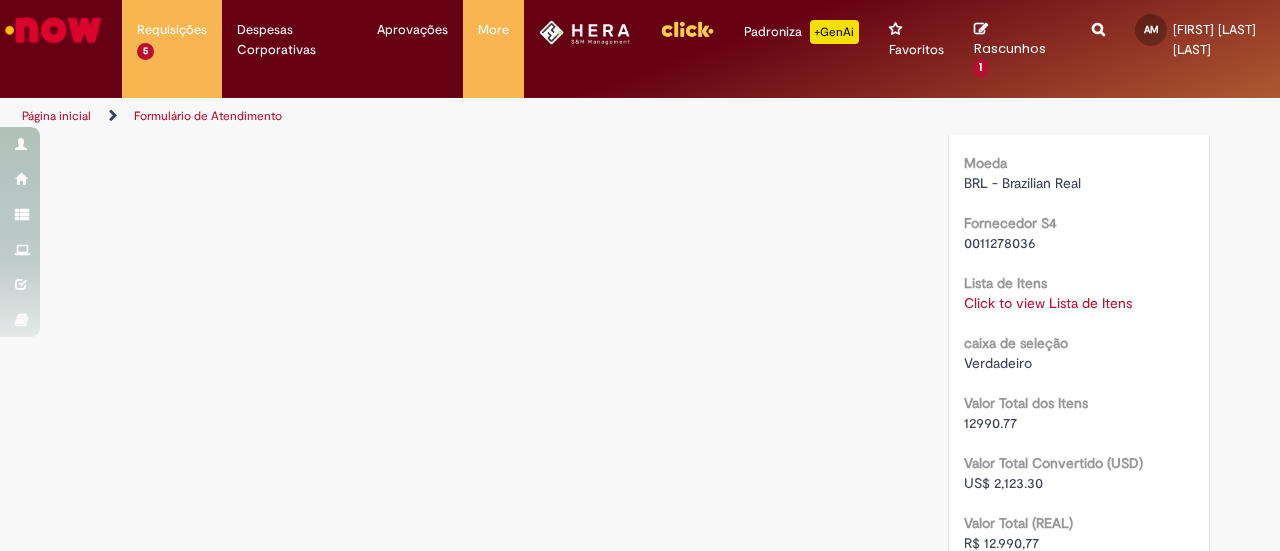 click on "Click to view Lista de Itens" at bounding box center [1048, 303] 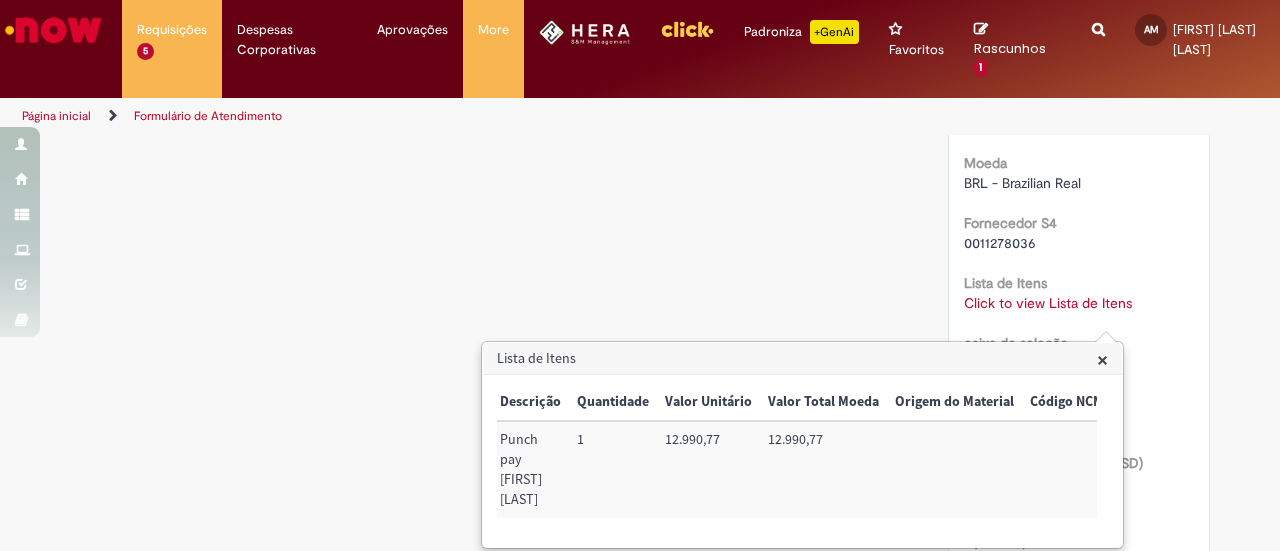 scroll, scrollTop: 0, scrollLeft: 812, axis: horizontal 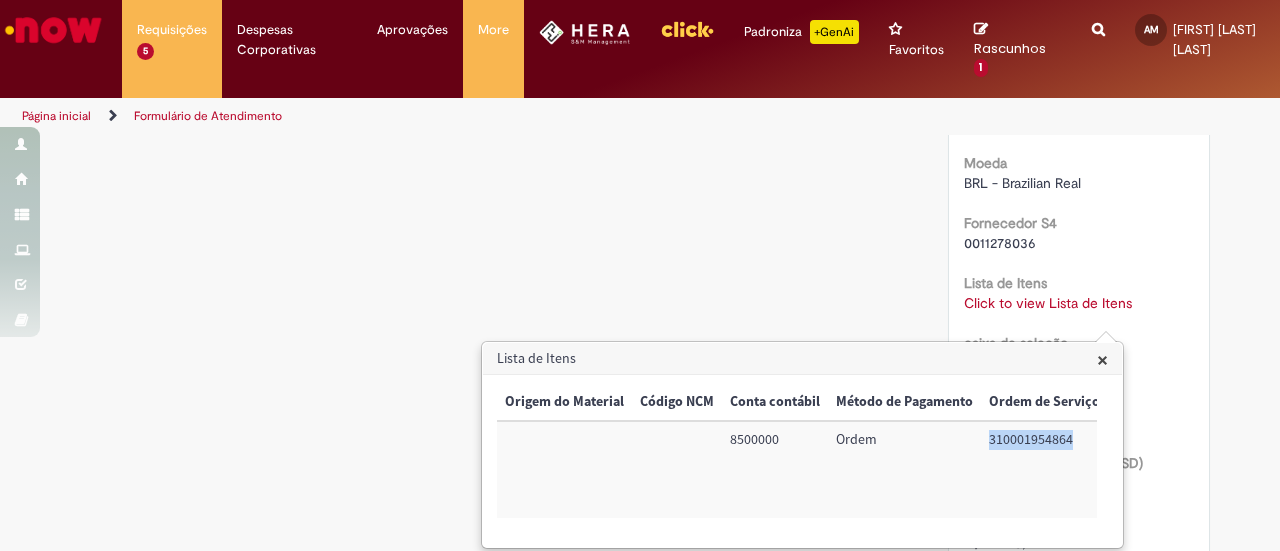 drag, startPoint x: 1063, startPoint y: 436, endPoint x: 952, endPoint y: 442, distance: 111.16204 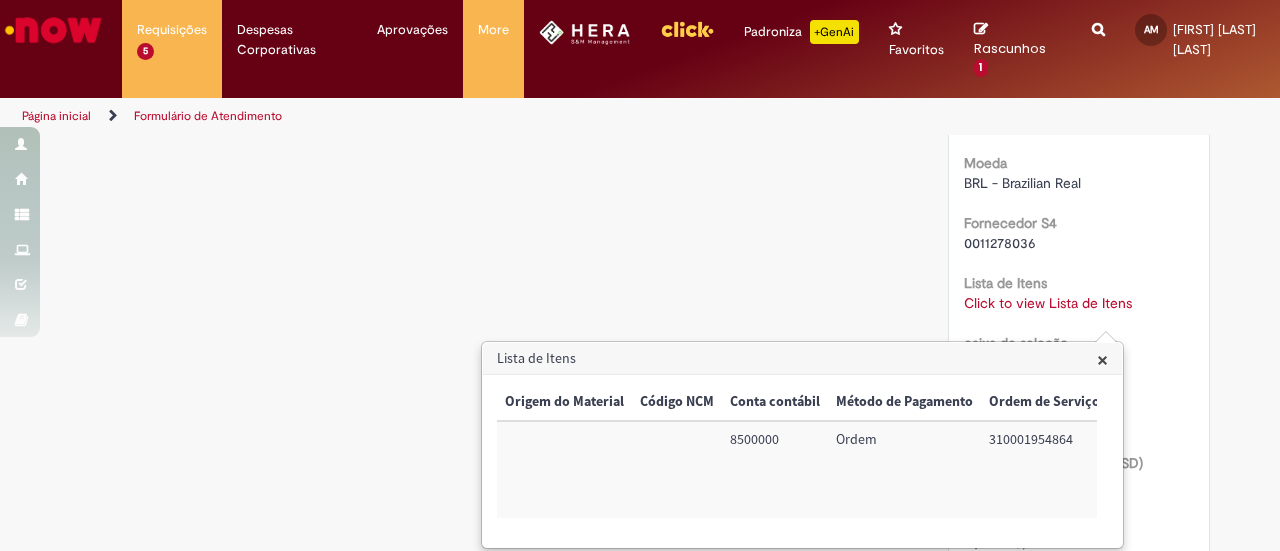 click on "8500000" at bounding box center (775, 469) 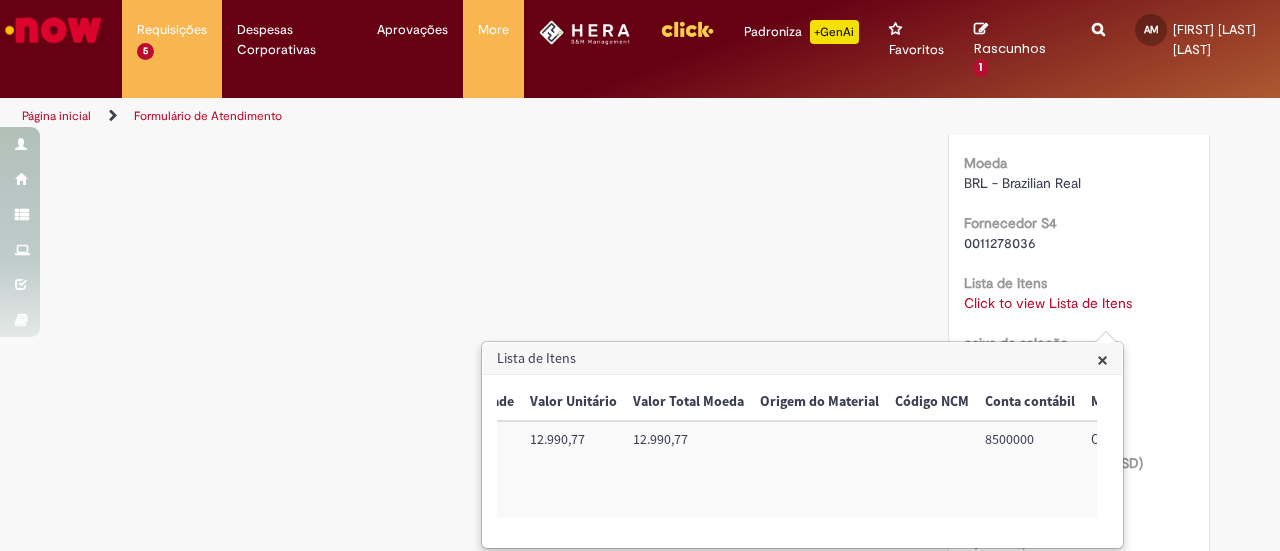 scroll, scrollTop: 0, scrollLeft: 812, axis: horizontal 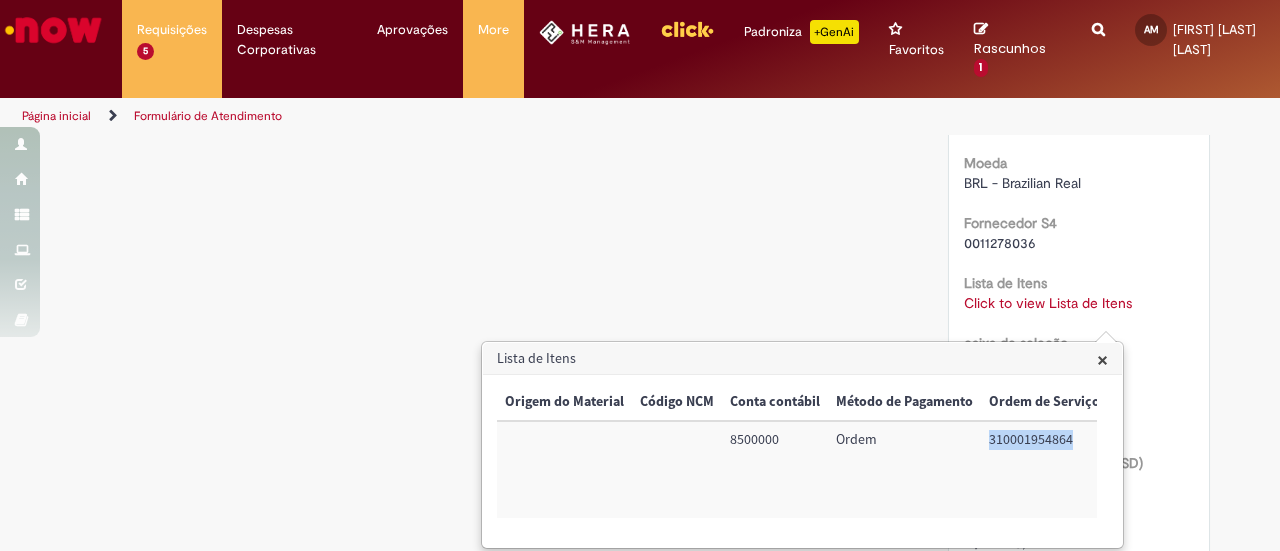 drag, startPoint x: 1069, startPoint y: 440, endPoint x: 946, endPoint y: 443, distance: 123.03658 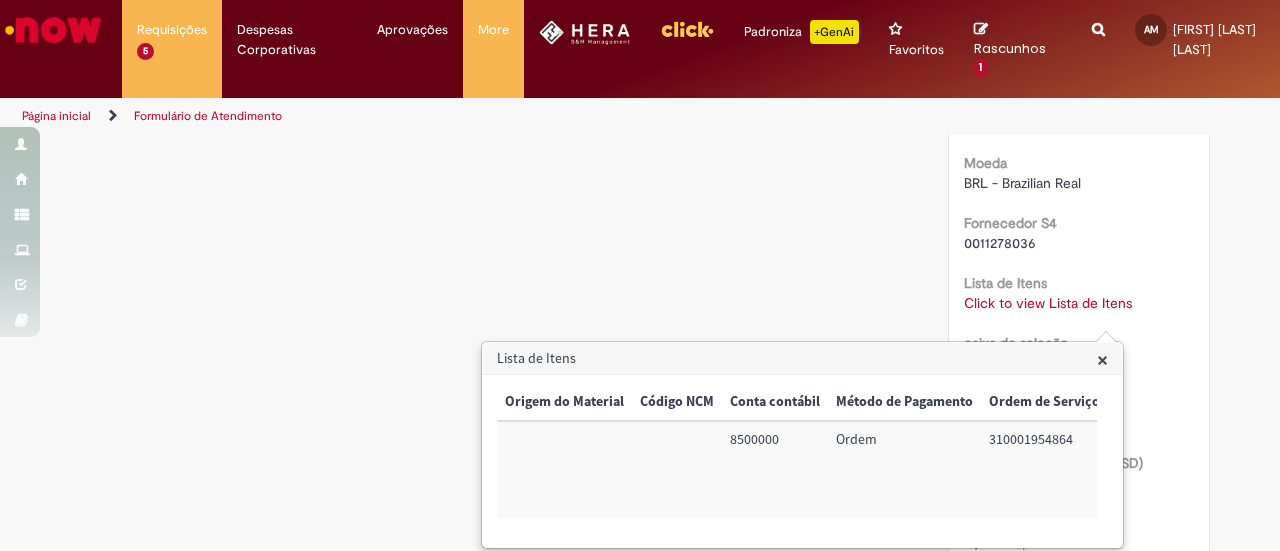 click on "Verificar Código de Barras
Aguardando Aprovação
Aguardando atendimento
Cancelado
Validação
Concluído
Compras rápidas (Speed Buy)
Enviar
AM
[FIRST] [LAST] [LAST]
20d atrás 20 dias atrás     Comentários adicionais
Chamado cancelado pelo solicitante.
AM" at bounding box center (640, -272) 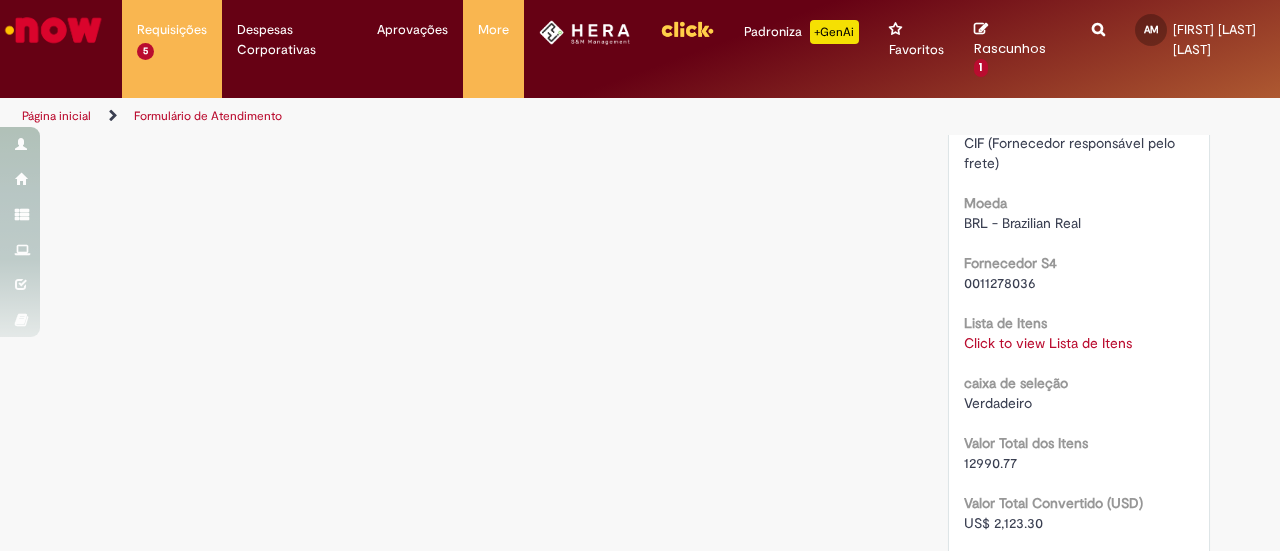 scroll, scrollTop: 2072, scrollLeft: 0, axis: vertical 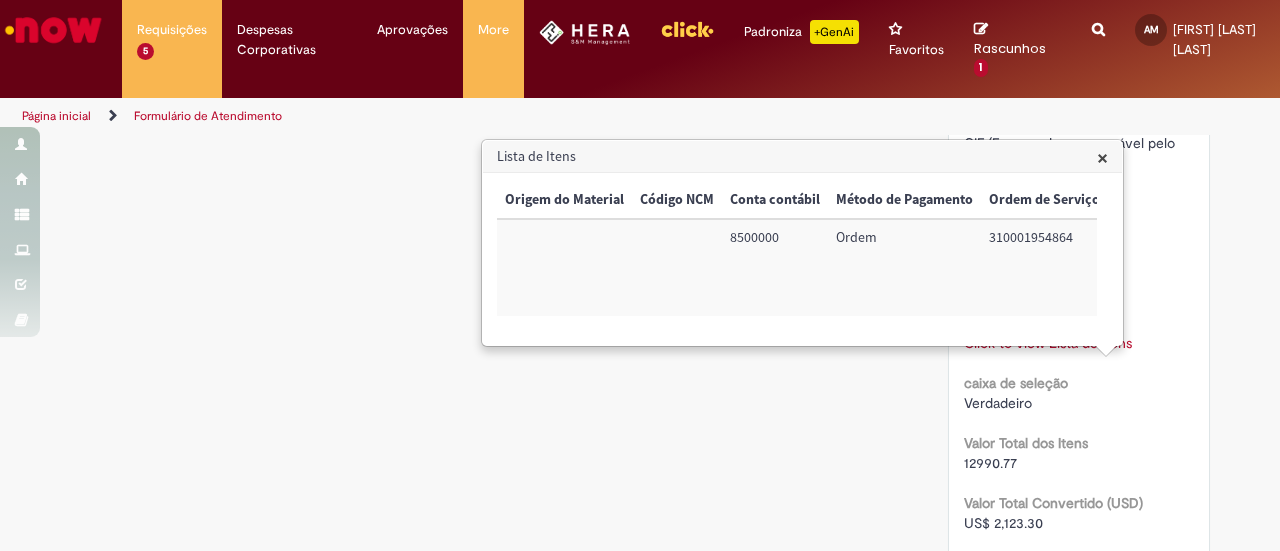 click at bounding box center [53, 30] 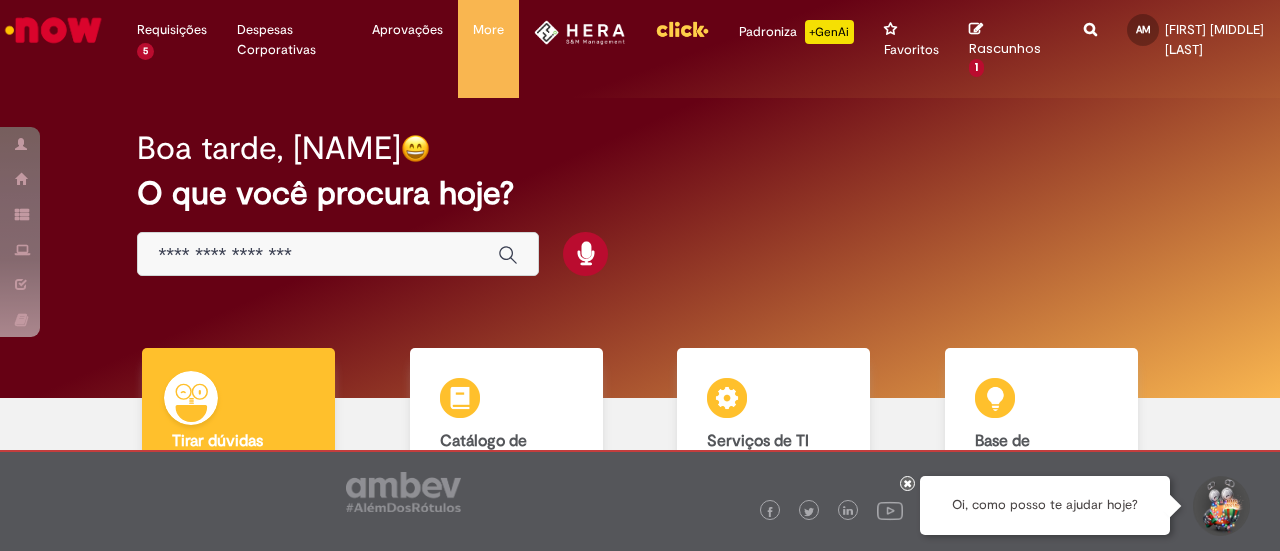 scroll, scrollTop: 0, scrollLeft: 0, axis: both 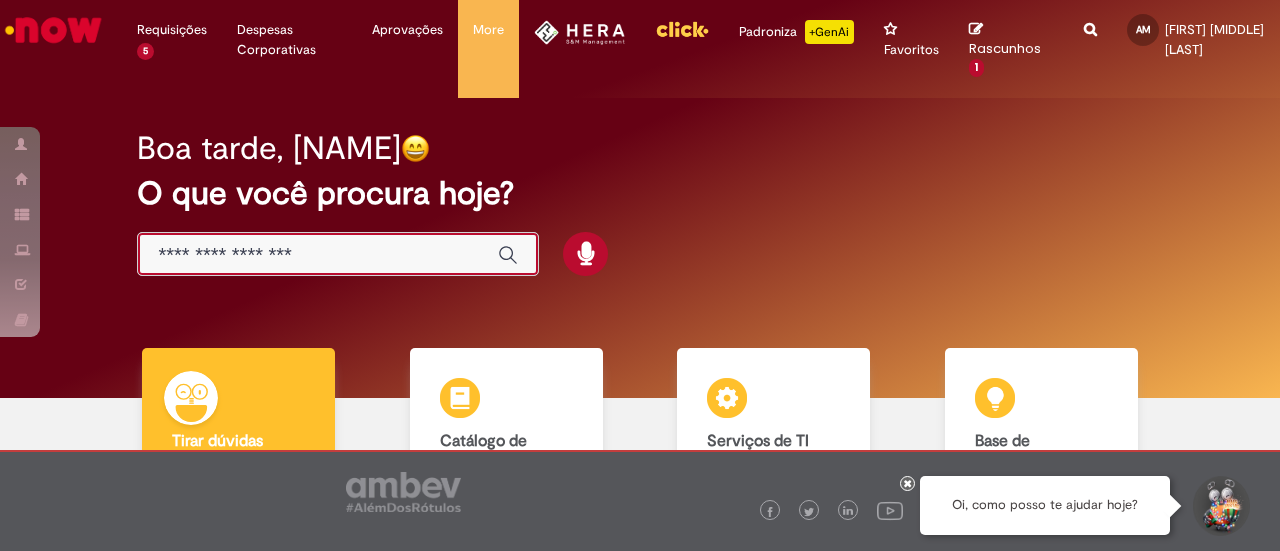 click at bounding box center (318, 255) 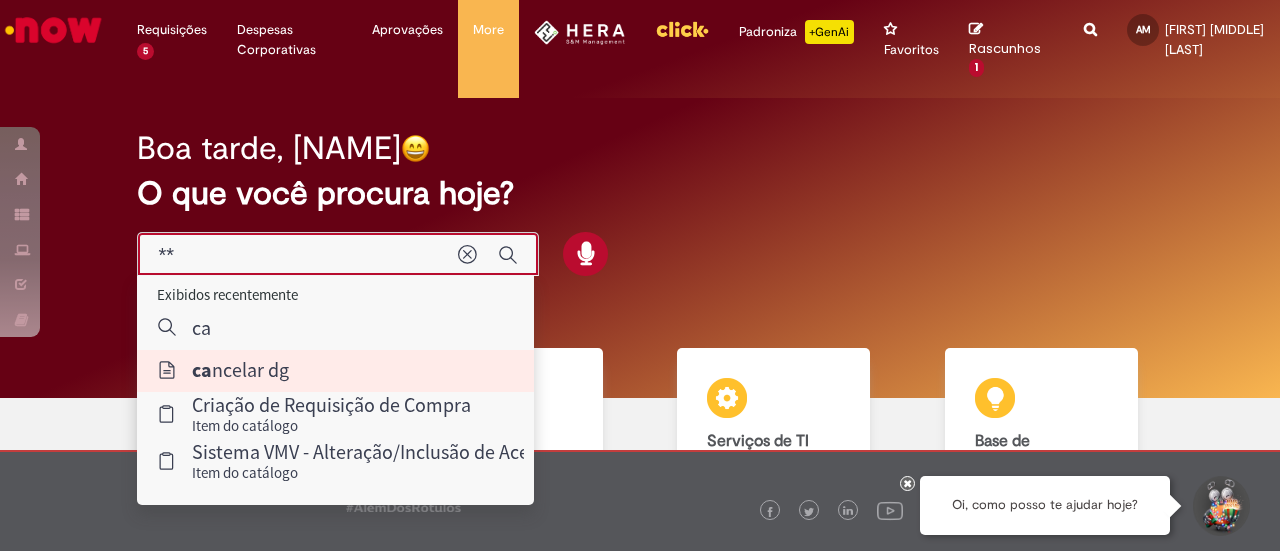 type on "**********" 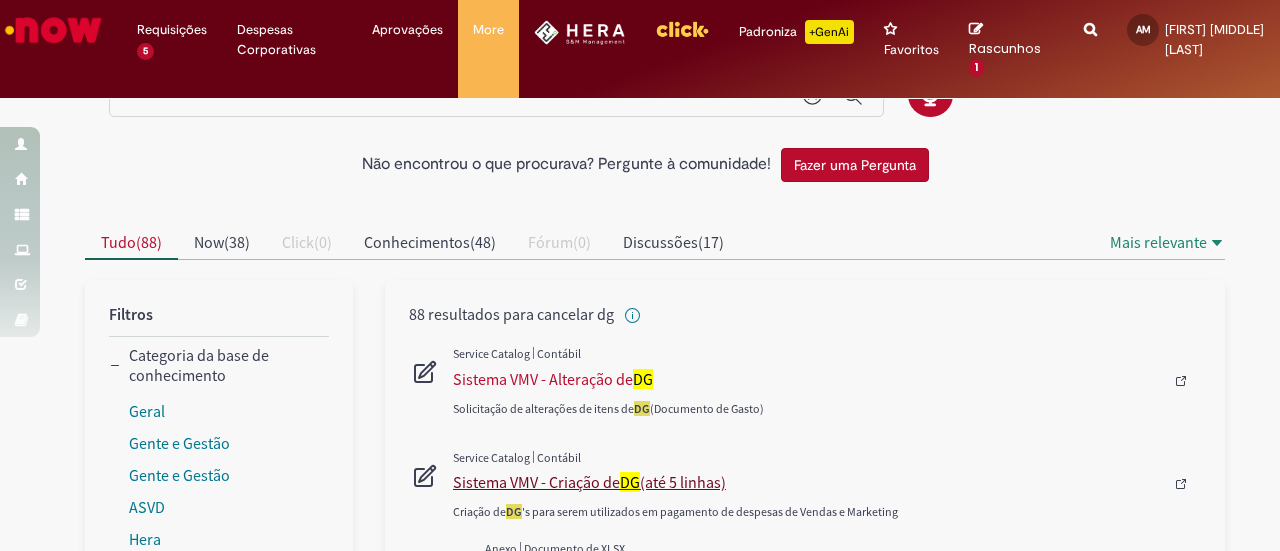 scroll, scrollTop: 0, scrollLeft: 0, axis: both 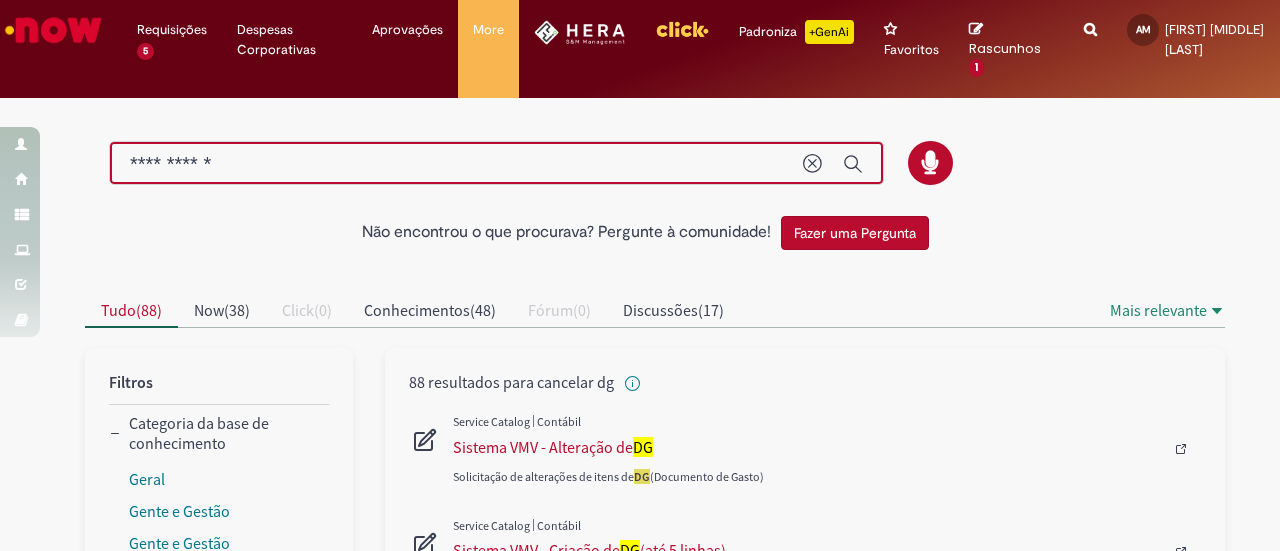 drag, startPoint x: 281, startPoint y: 167, endPoint x: 80, endPoint y: 163, distance: 201.0398 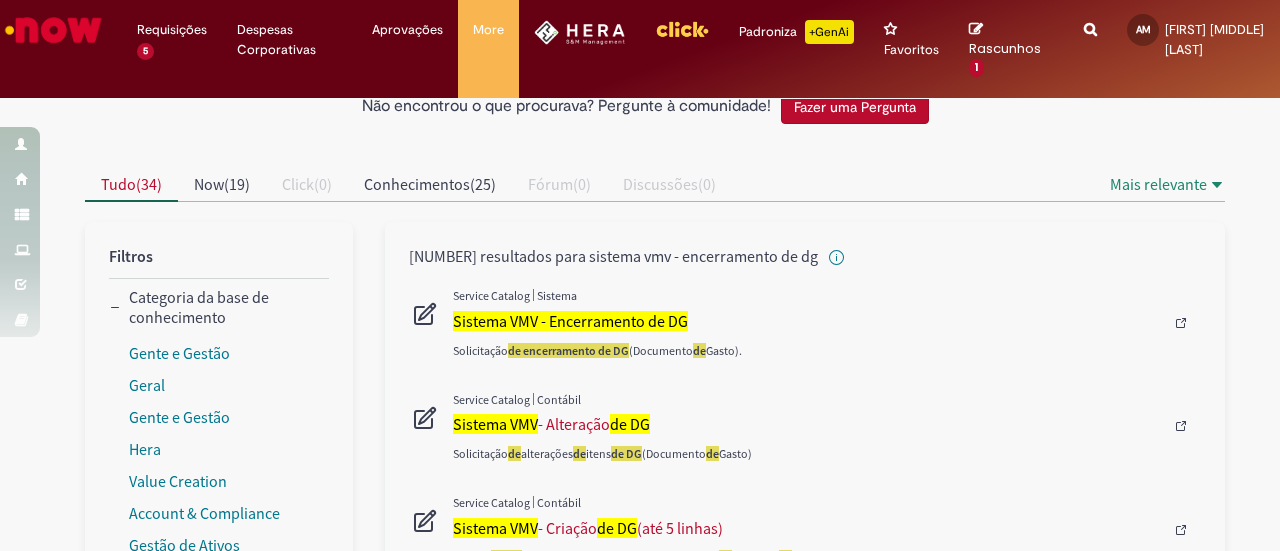 scroll, scrollTop: 128, scrollLeft: 0, axis: vertical 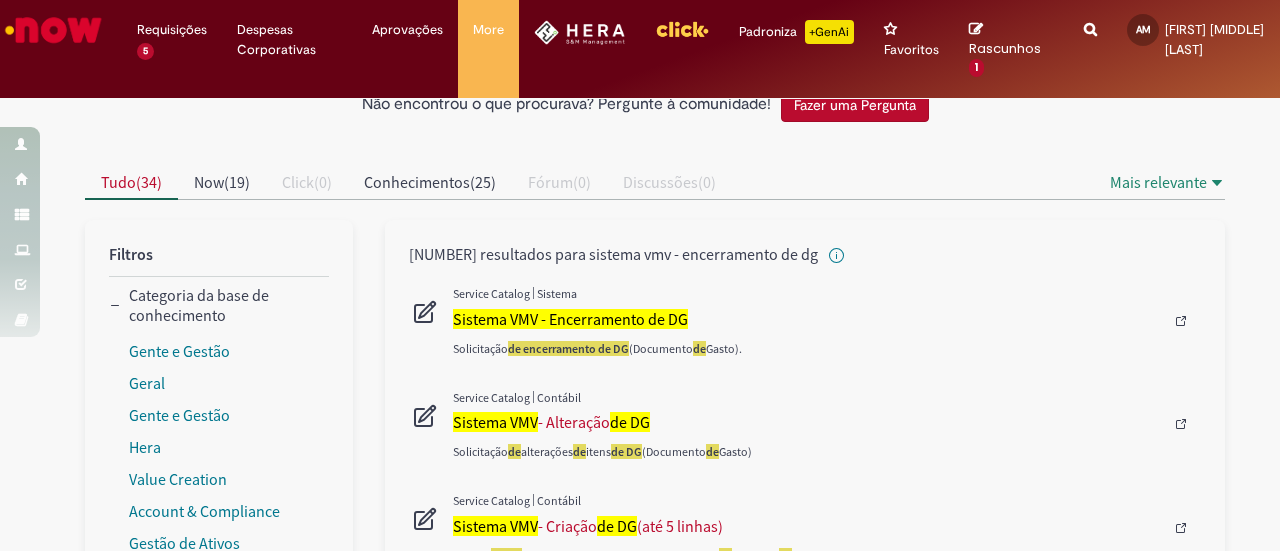 type on "**********" 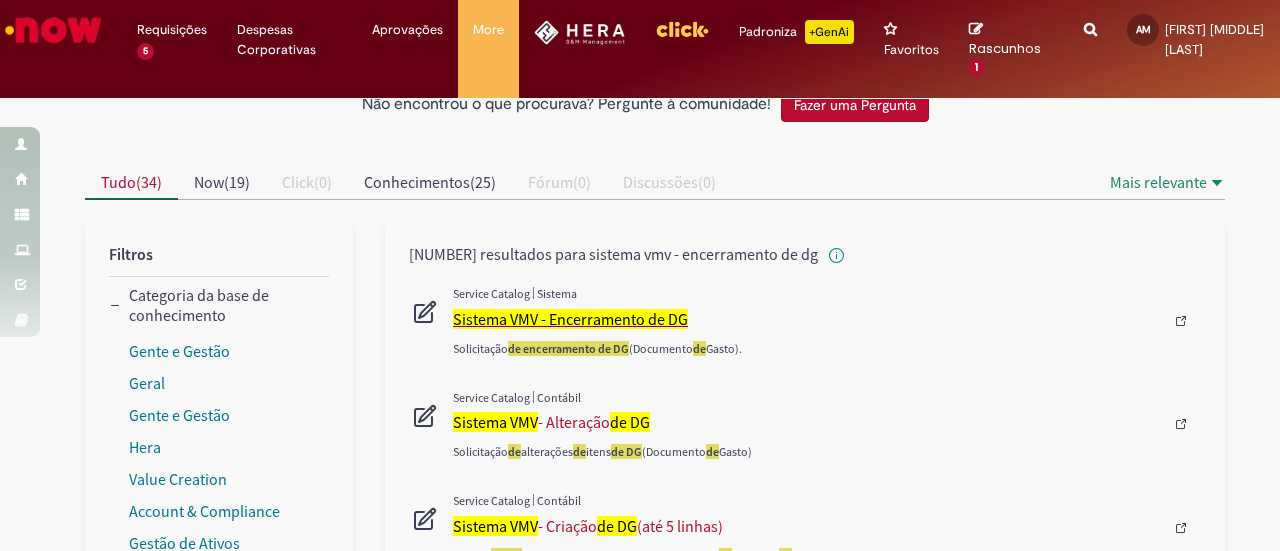 click on "Sistema VMV - Encerramento de DG" at bounding box center [570, 319] 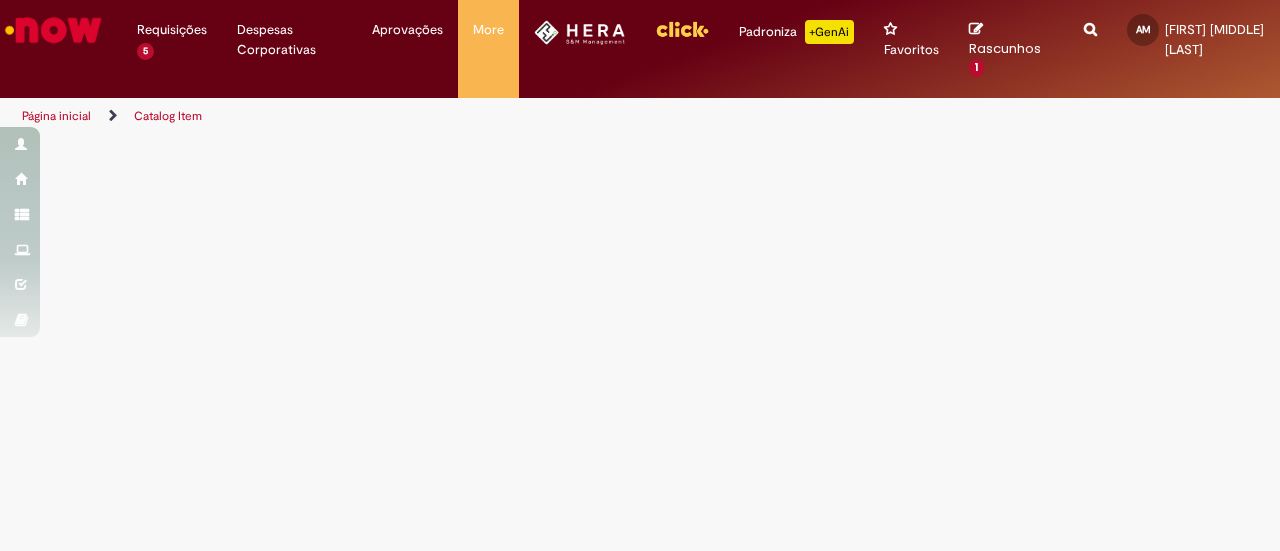 scroll, scrollTop: 0, scrollLeft: 0, axis: both 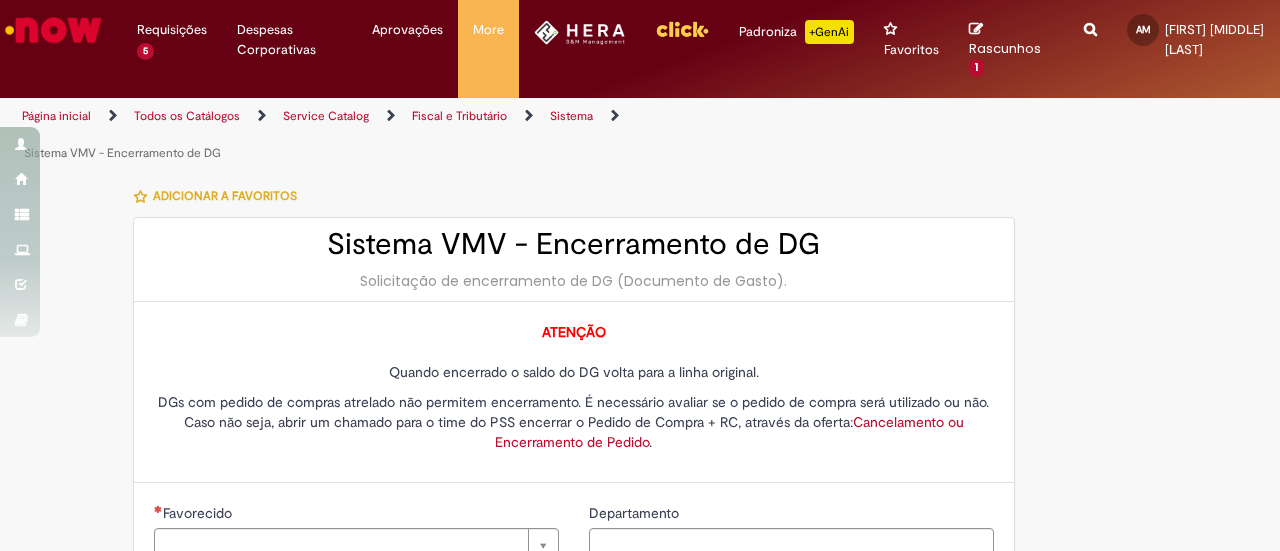 type on "********" 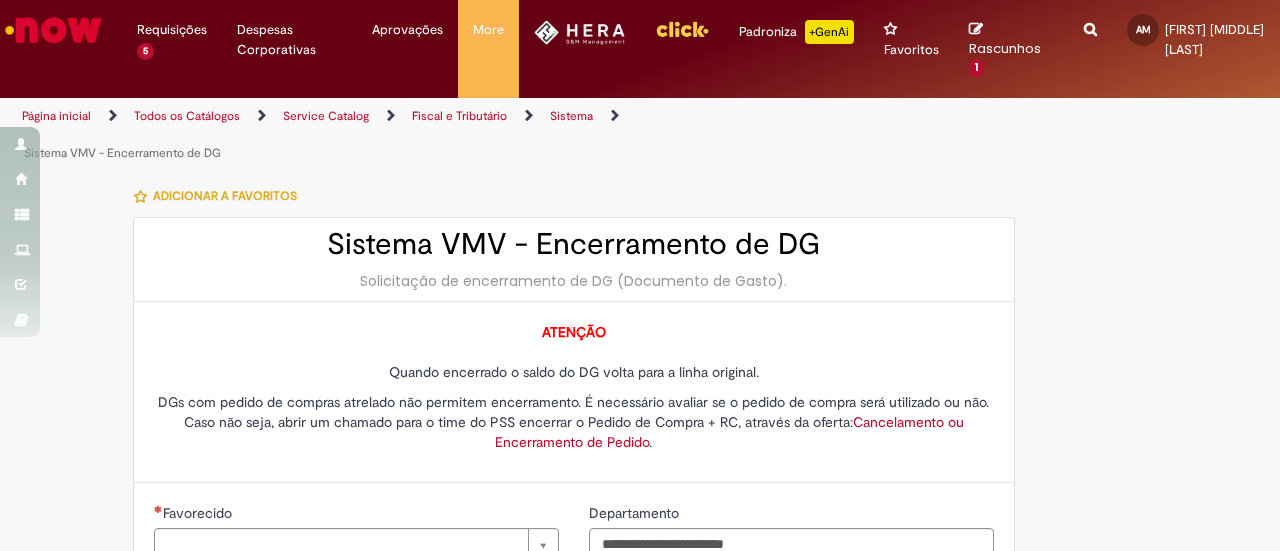 type on "*******" 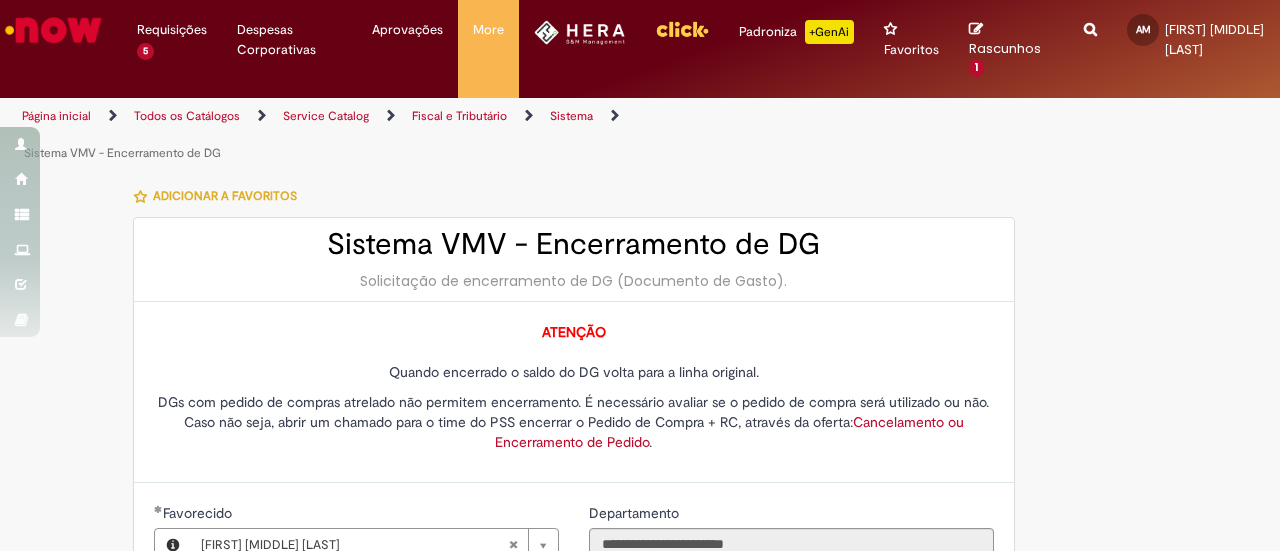 type on "**********" 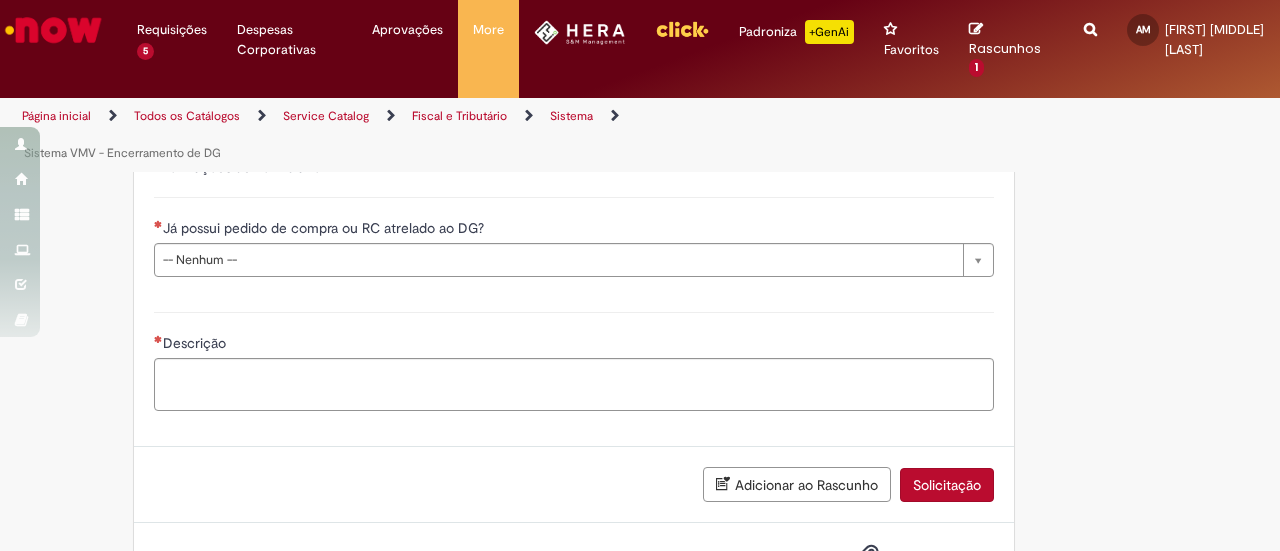 scroll, scrollTop: 685, scrollLeft: 0, axis: vertical 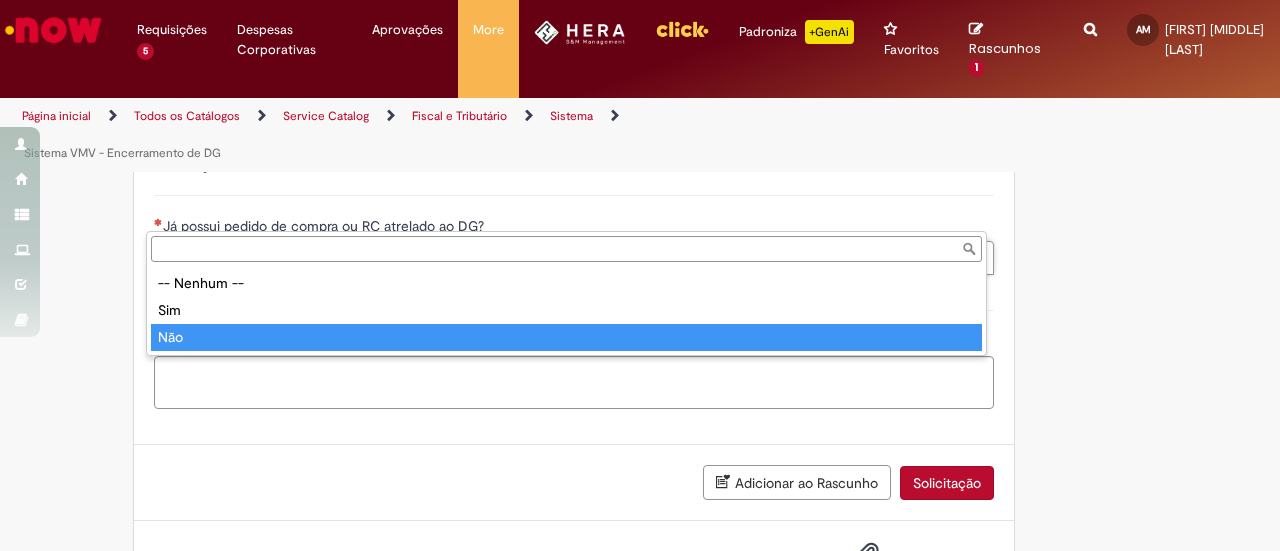 type on "***" 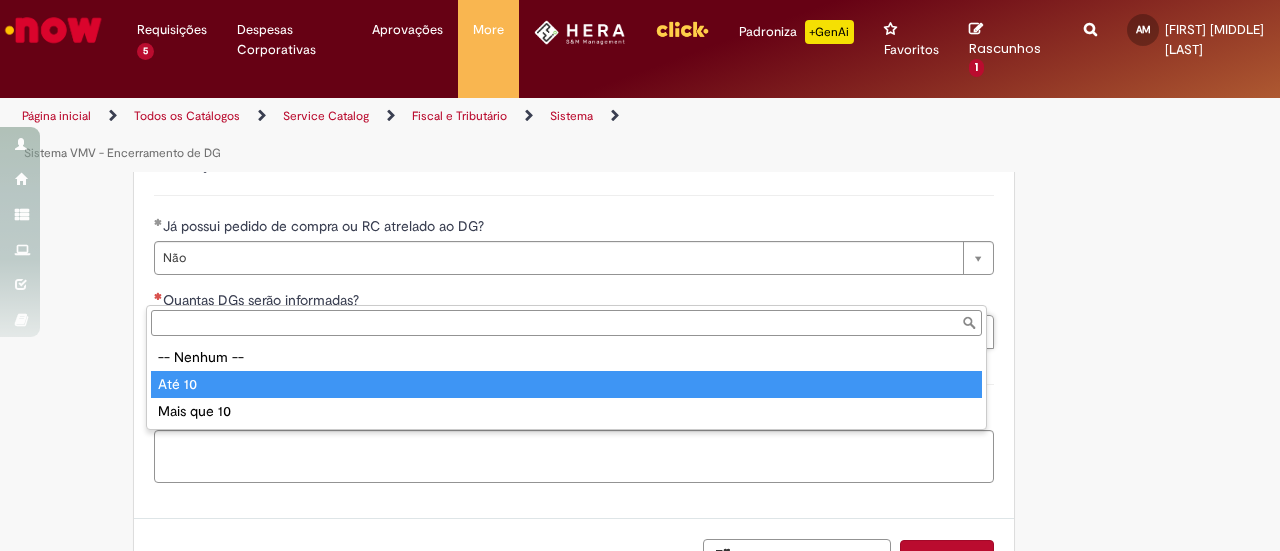 type on "******" 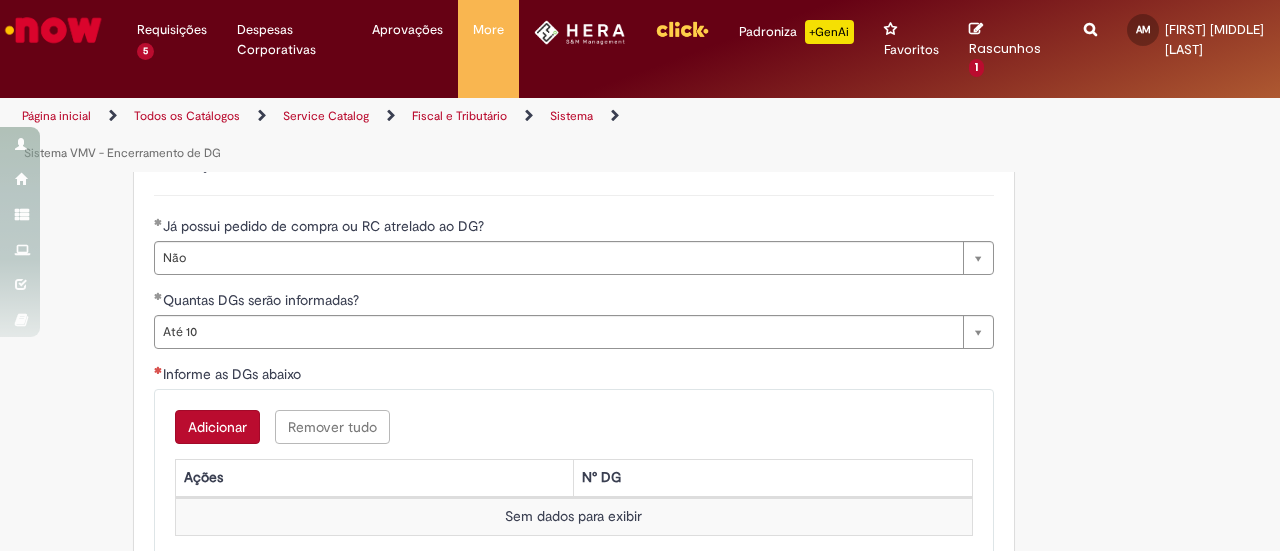 click on "Adicionar" at bounding box center (217, 427) 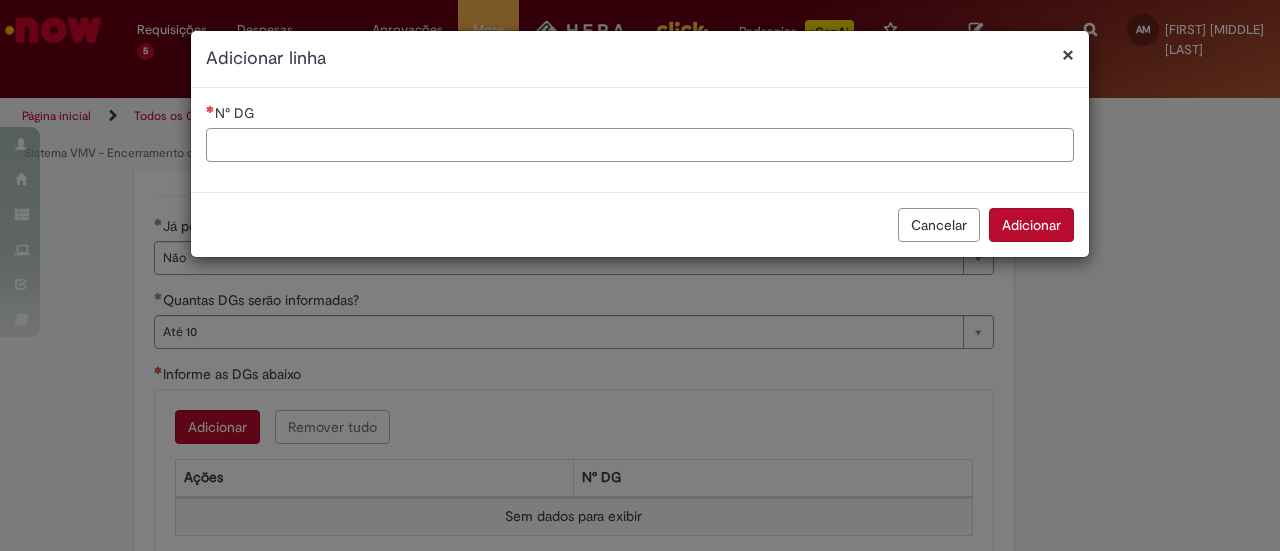 click on "N° DG" at bounding box center [640, 145] 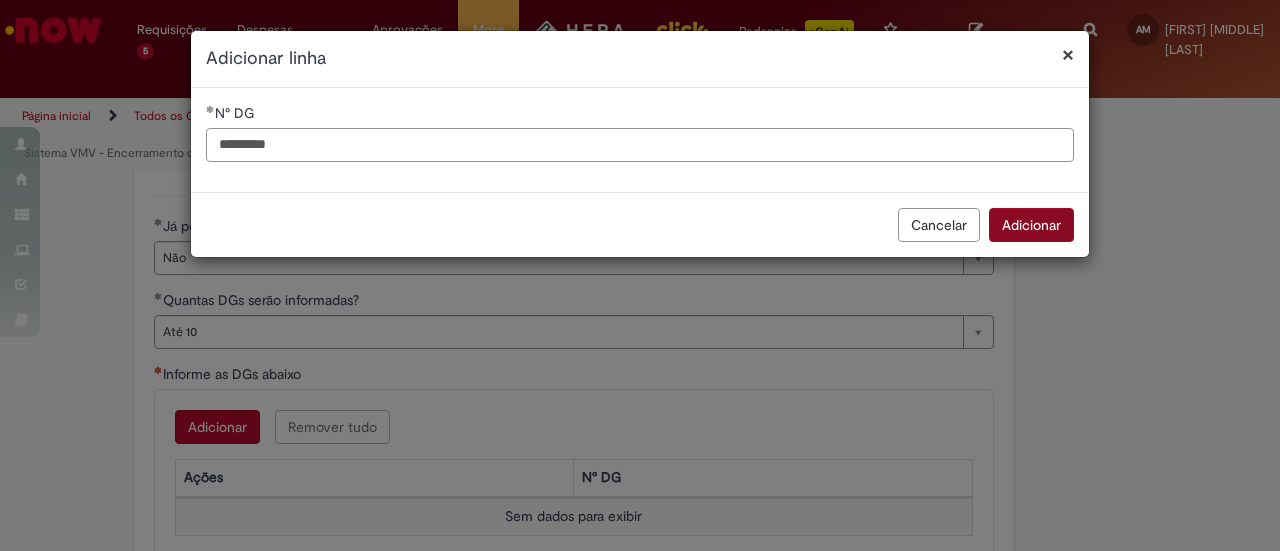 type on "*********" 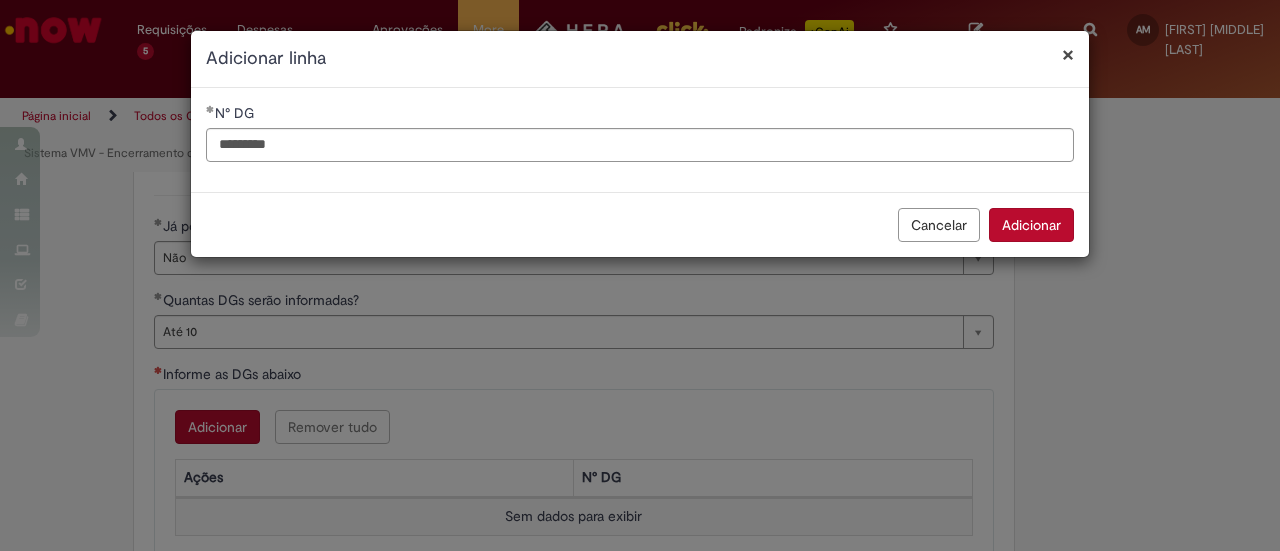 click on "Adicionar" at bounding box center (1031, 225) 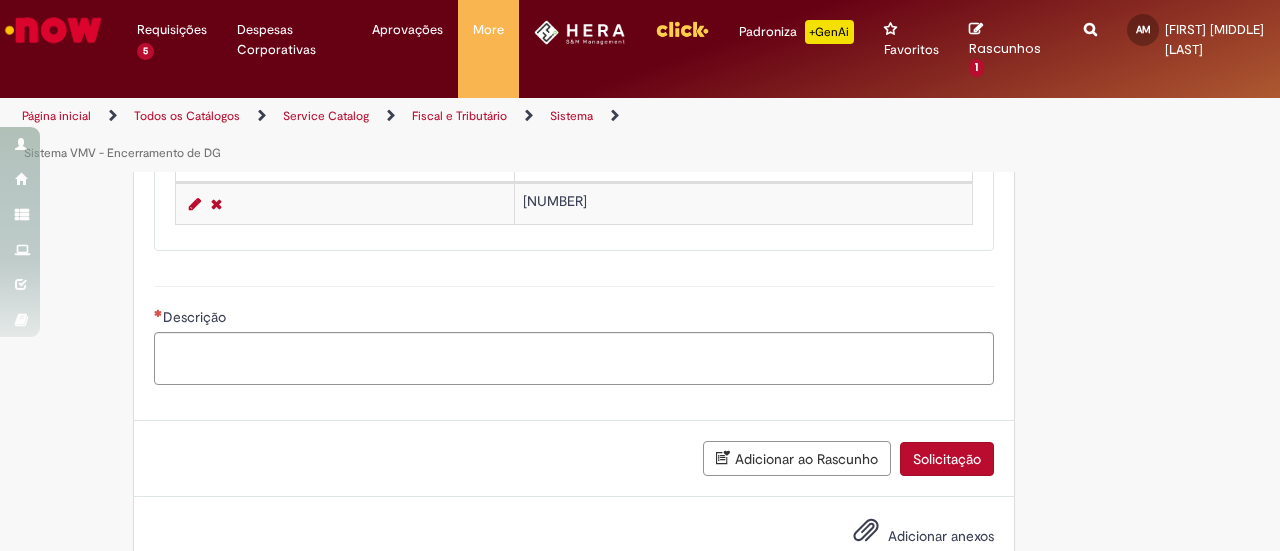 scroll, scrollTop: 1002, scrollLeft: 0, axis: vertical 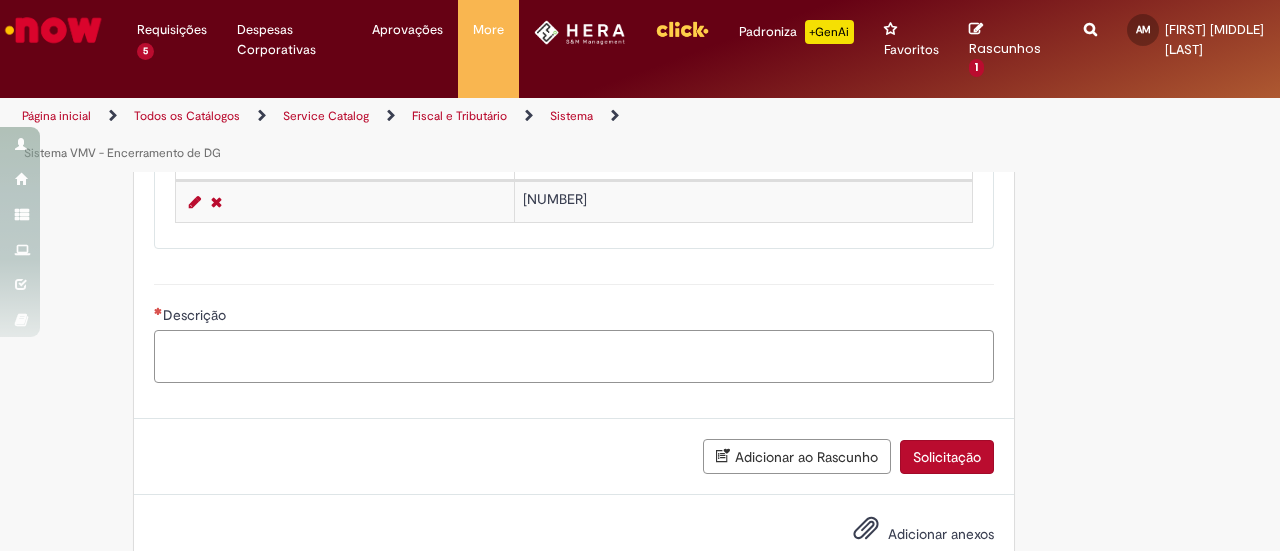 click on "Descrição" at bounding box center (574, 356) 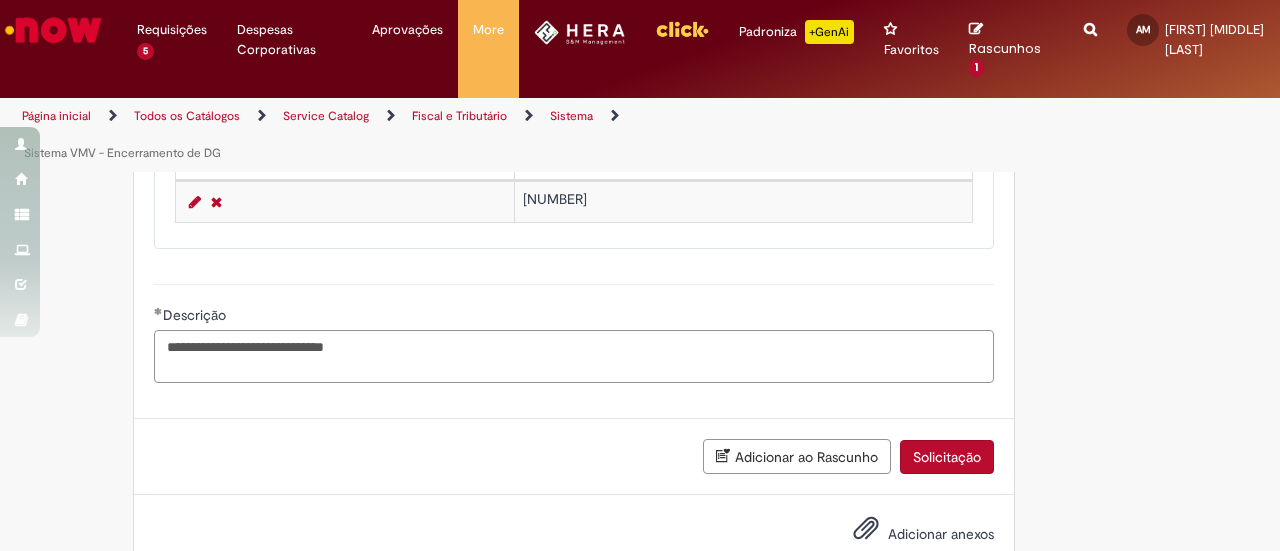type on "**********" 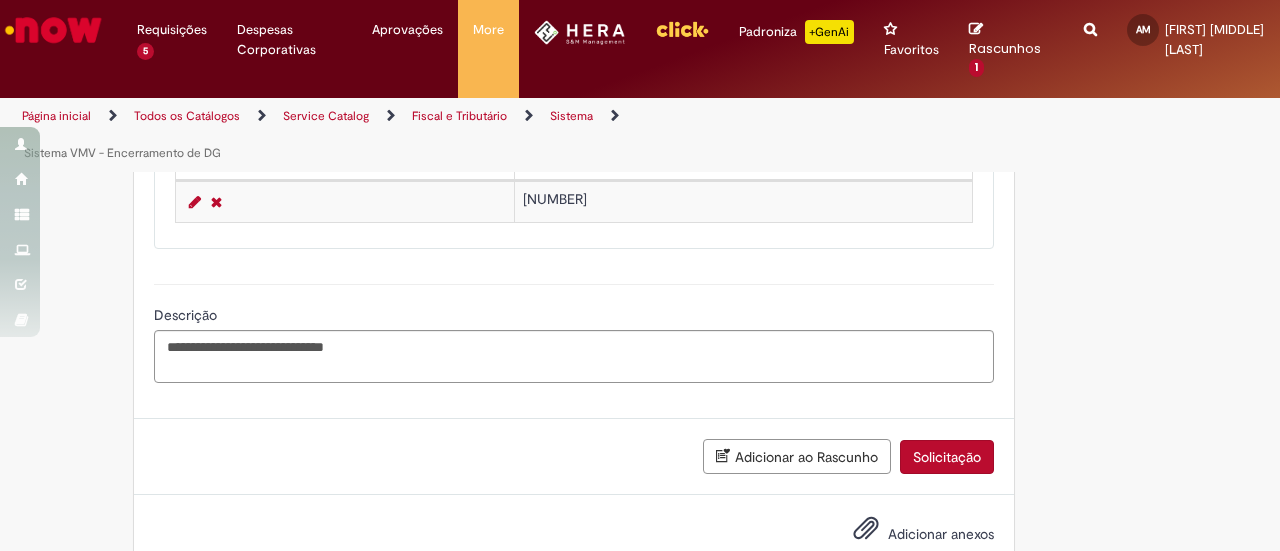 click on "Adicionar ao Rascunho        Solicitação" at bounding box center [574, 456] 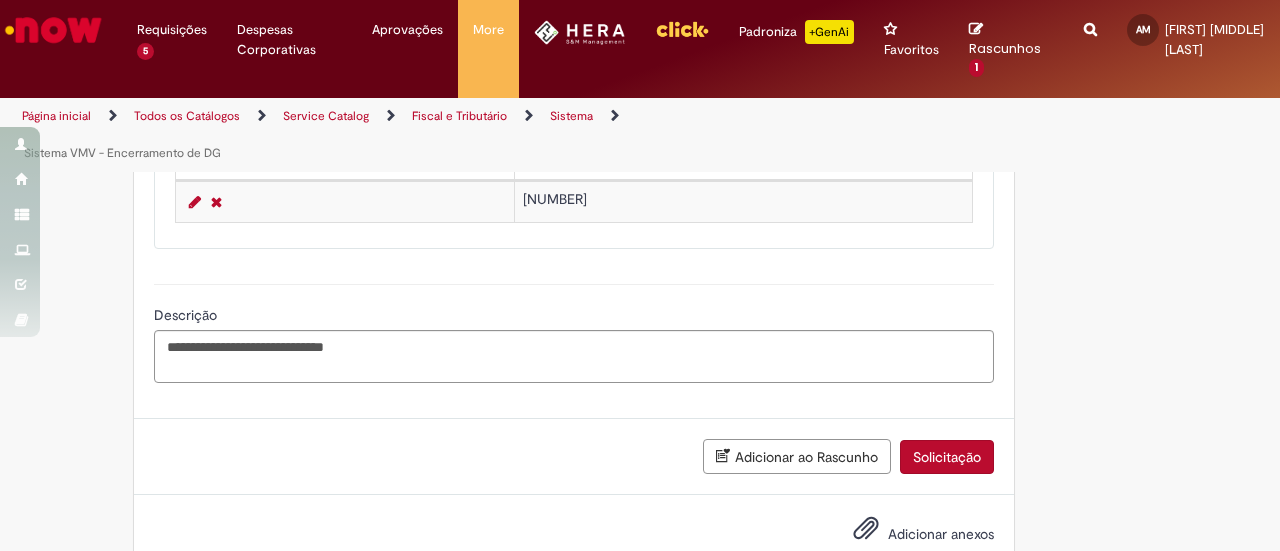 click on "Solicitação" at bounding box center [947, 457] 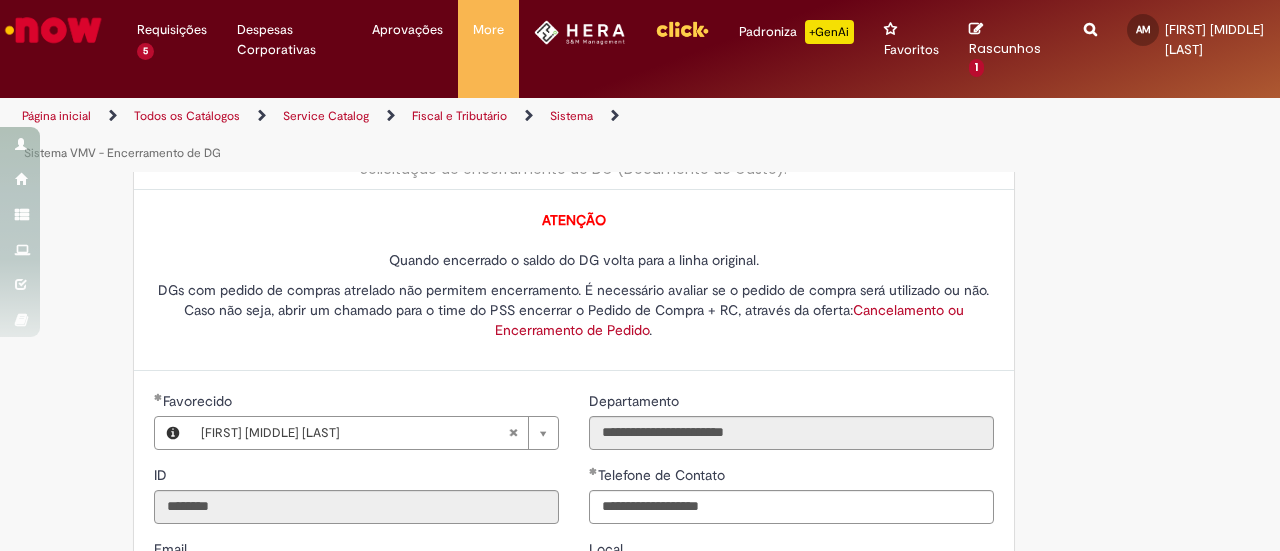 scroll, scrollTop: 0, scrollLeft: 0, axis: both 